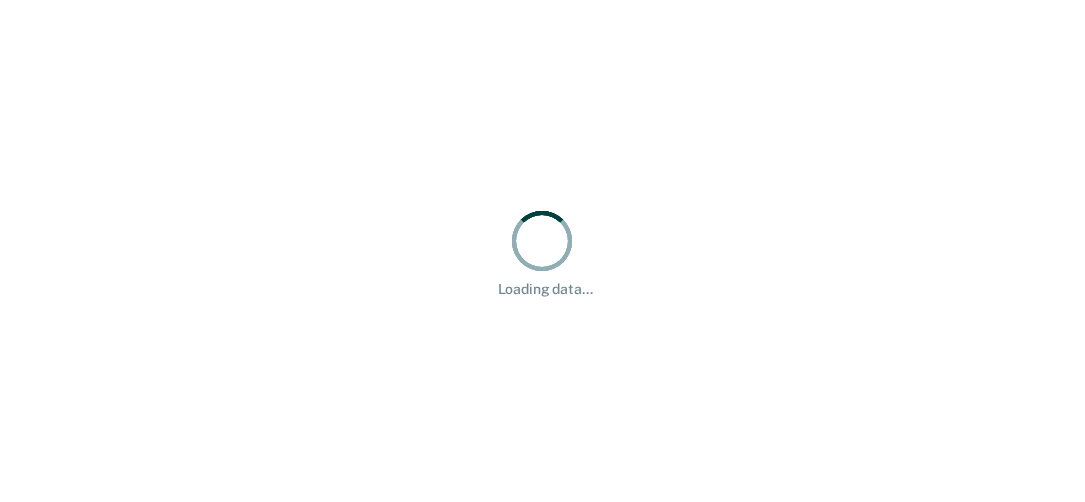 scroll, scrollTop: 0, scrollLeft: 0, axis: both 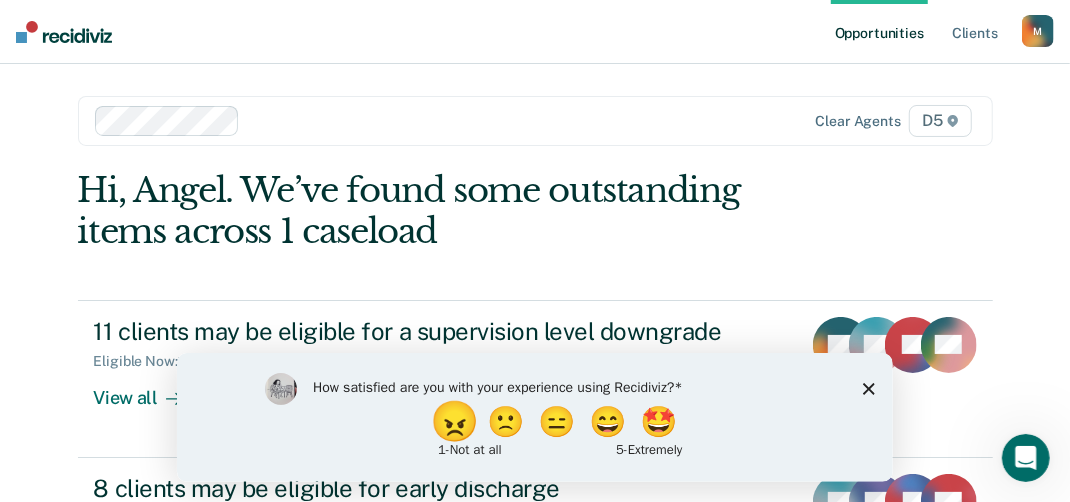 click on "😠" at bounding box center (456, 421) 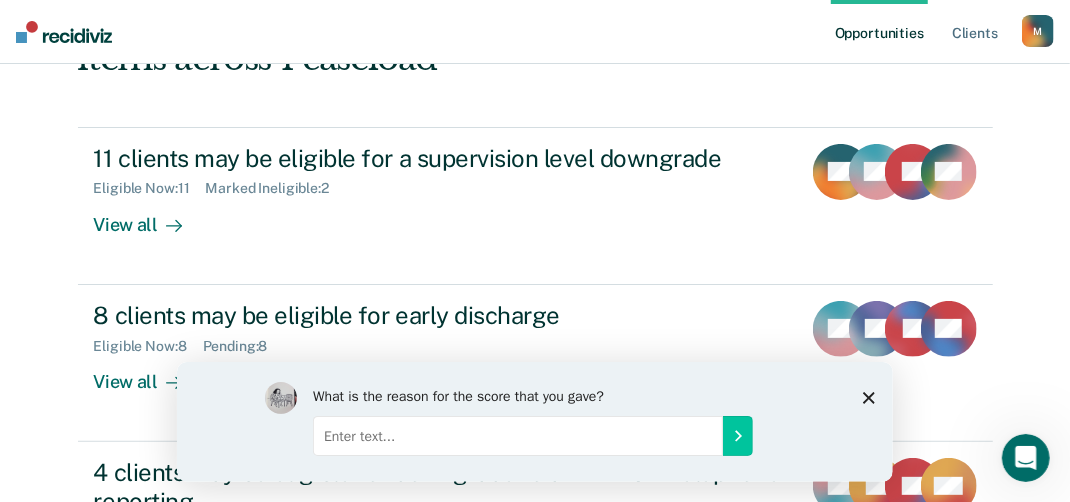 scroll, scrollTop: 200, scrollLeft: 0, axis: vertical 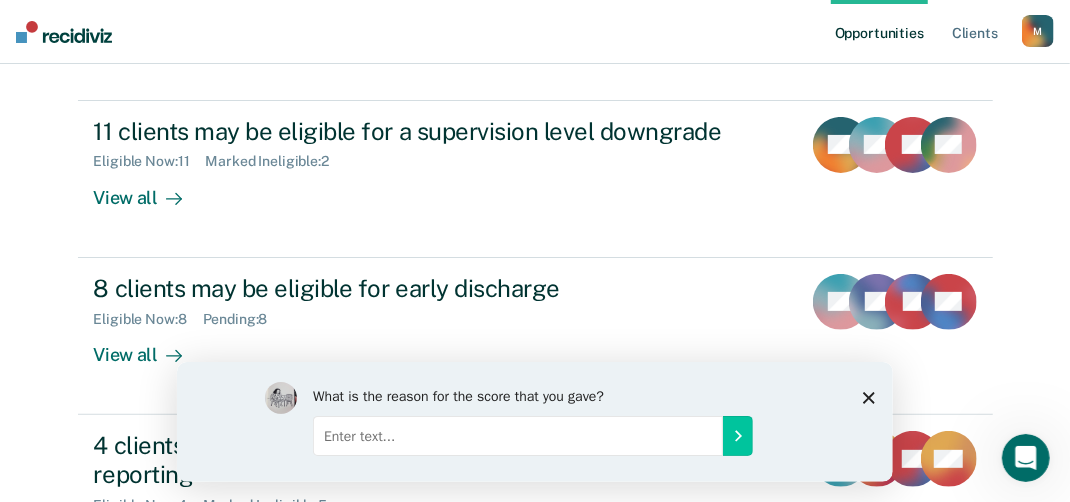 click 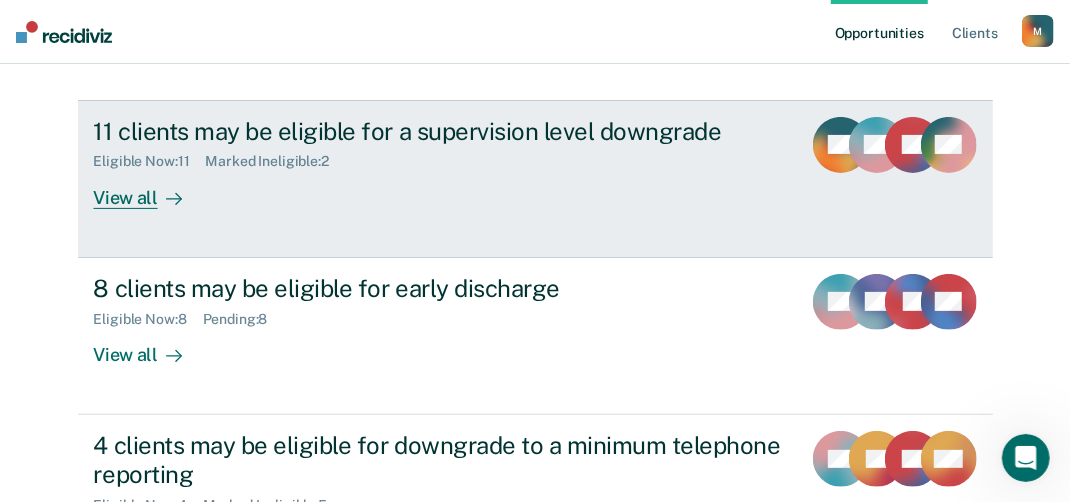 click on "View all" at bounding box center [150, 189] 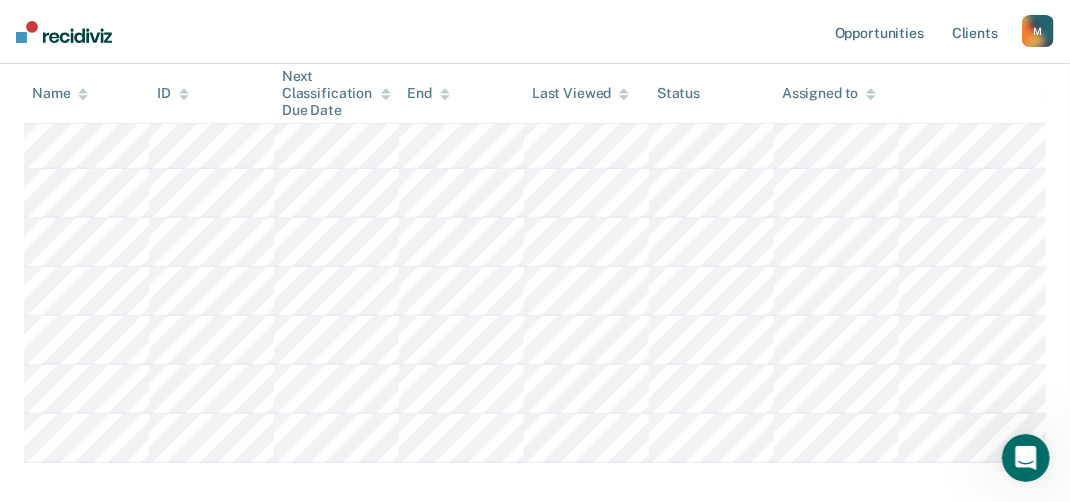 scroll, scrollTop: 639, scrollLeft: 0, axis: vertical 